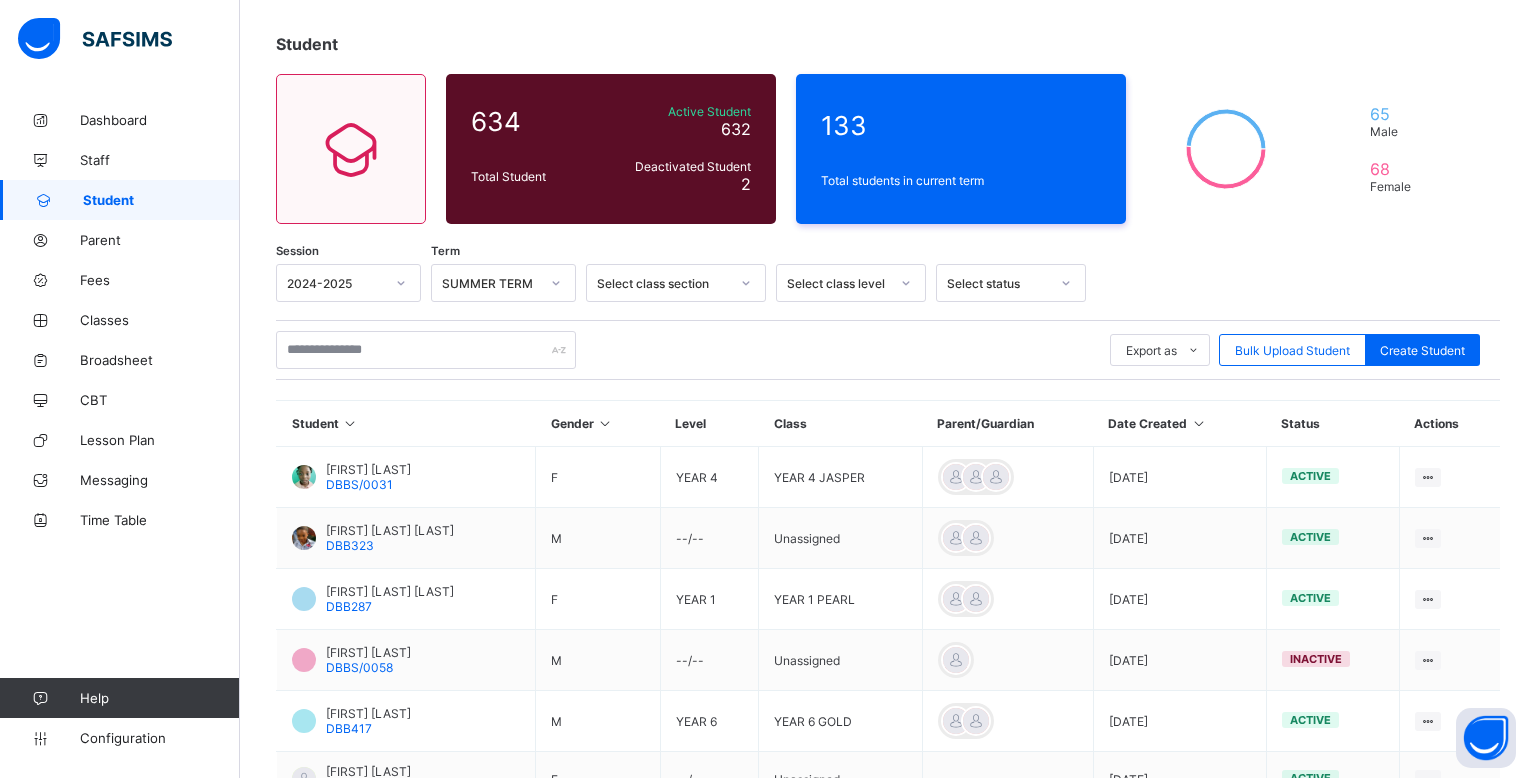 scroll, scrollTop: 97, scrollLeft: 0, axis: vertical 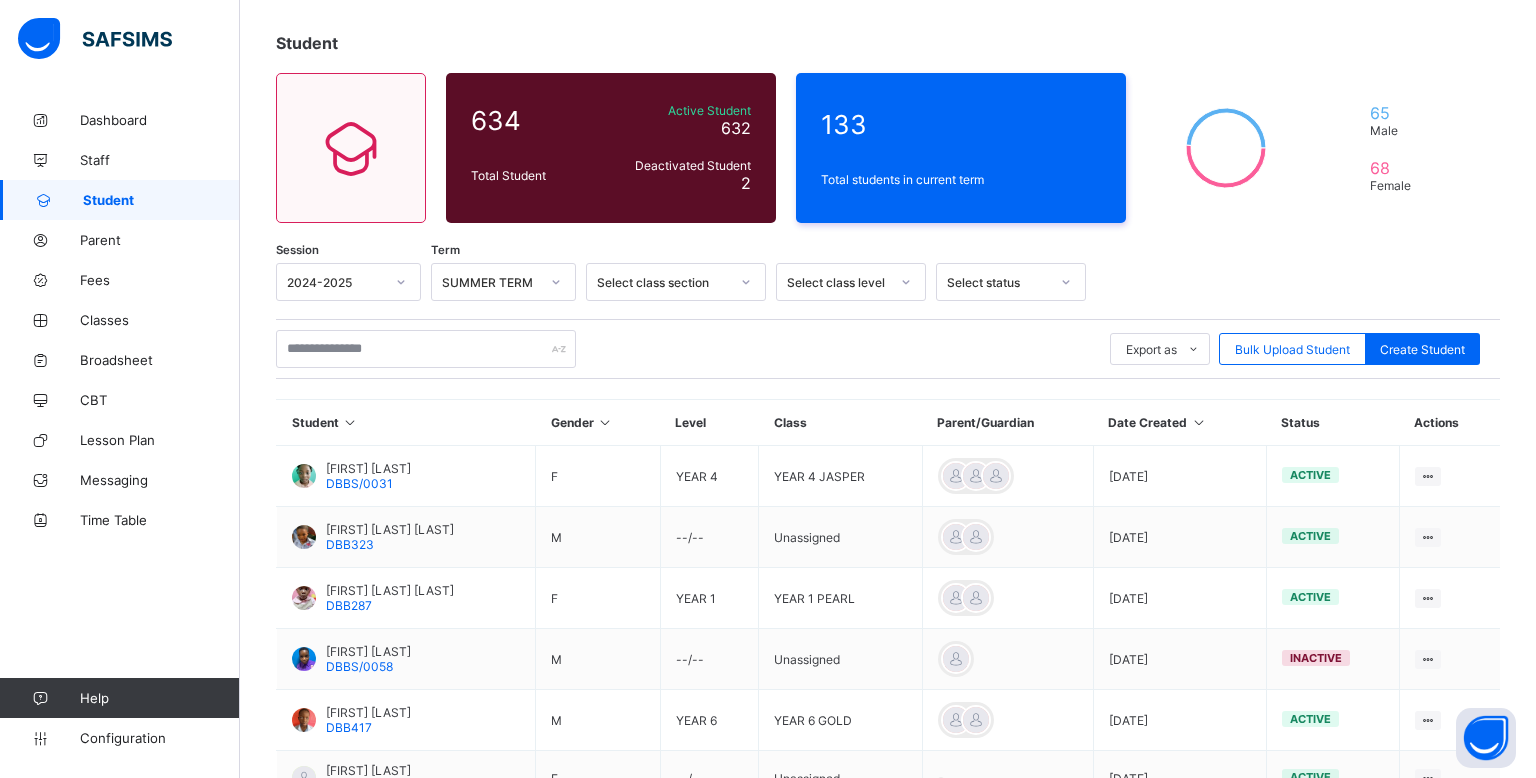 click on "Student" at bounding box center (161, 200) 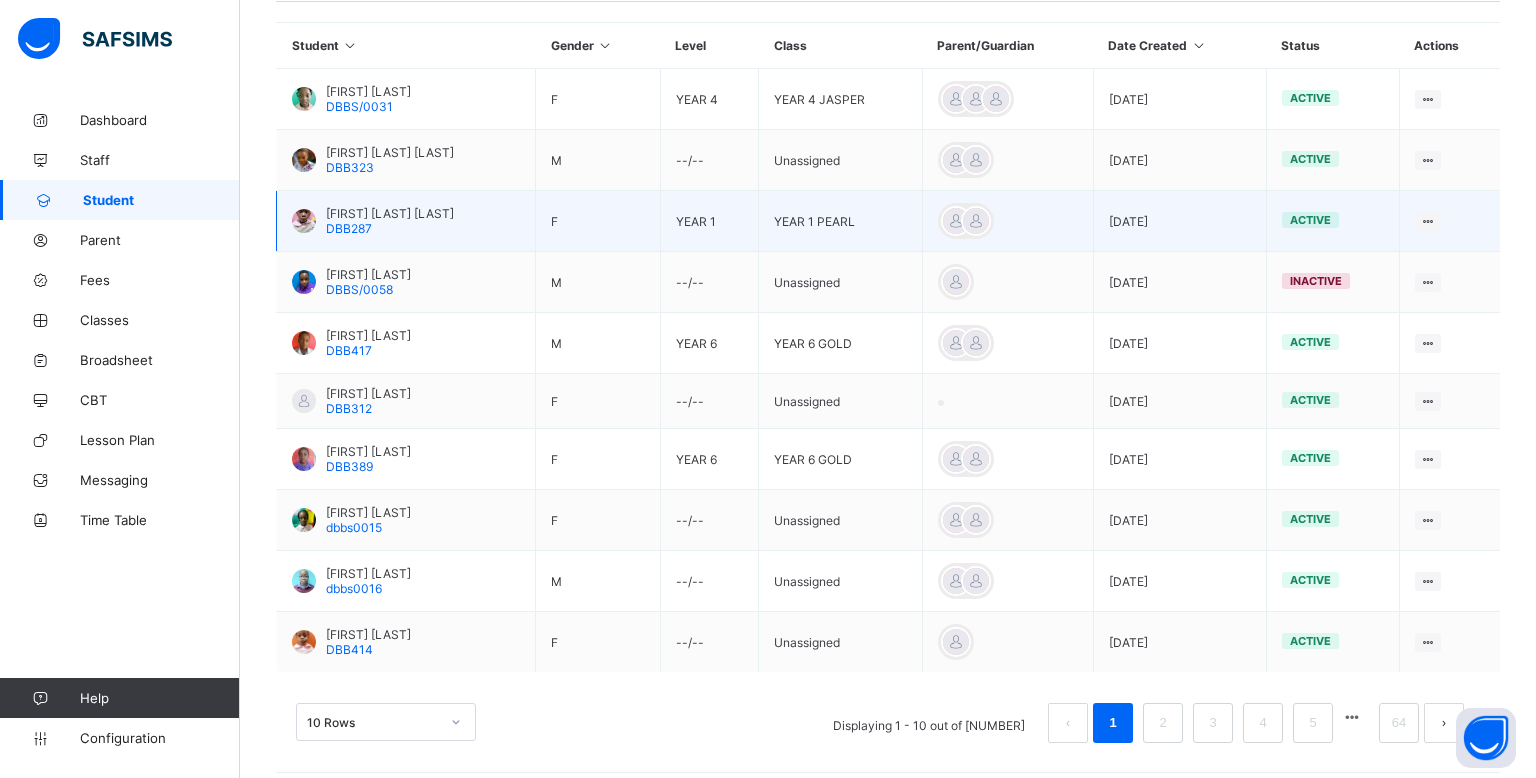 scroll, scrollTop: 488, scrollLeft: 0, axis: vertical 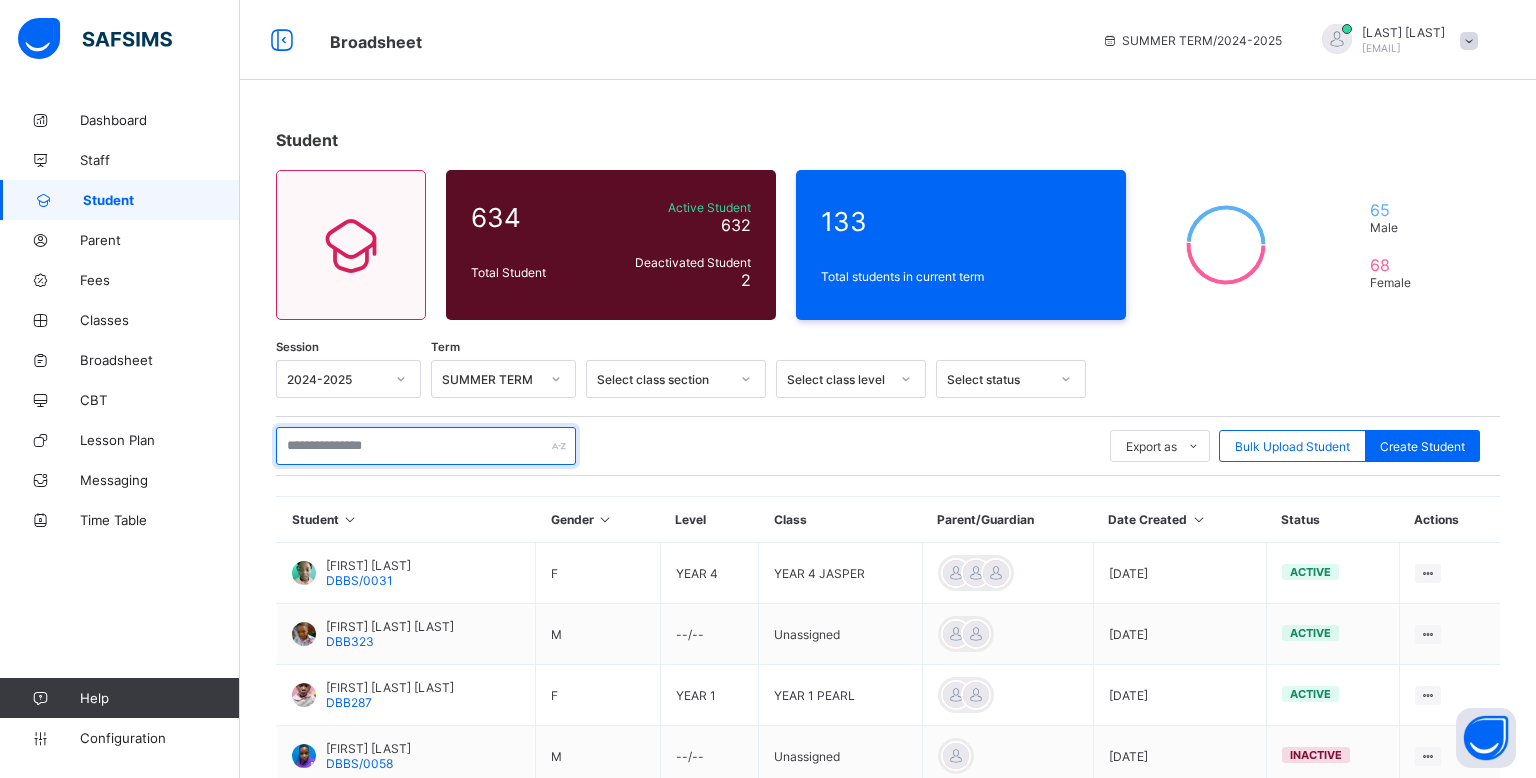 click at bounding box center [426, 446] 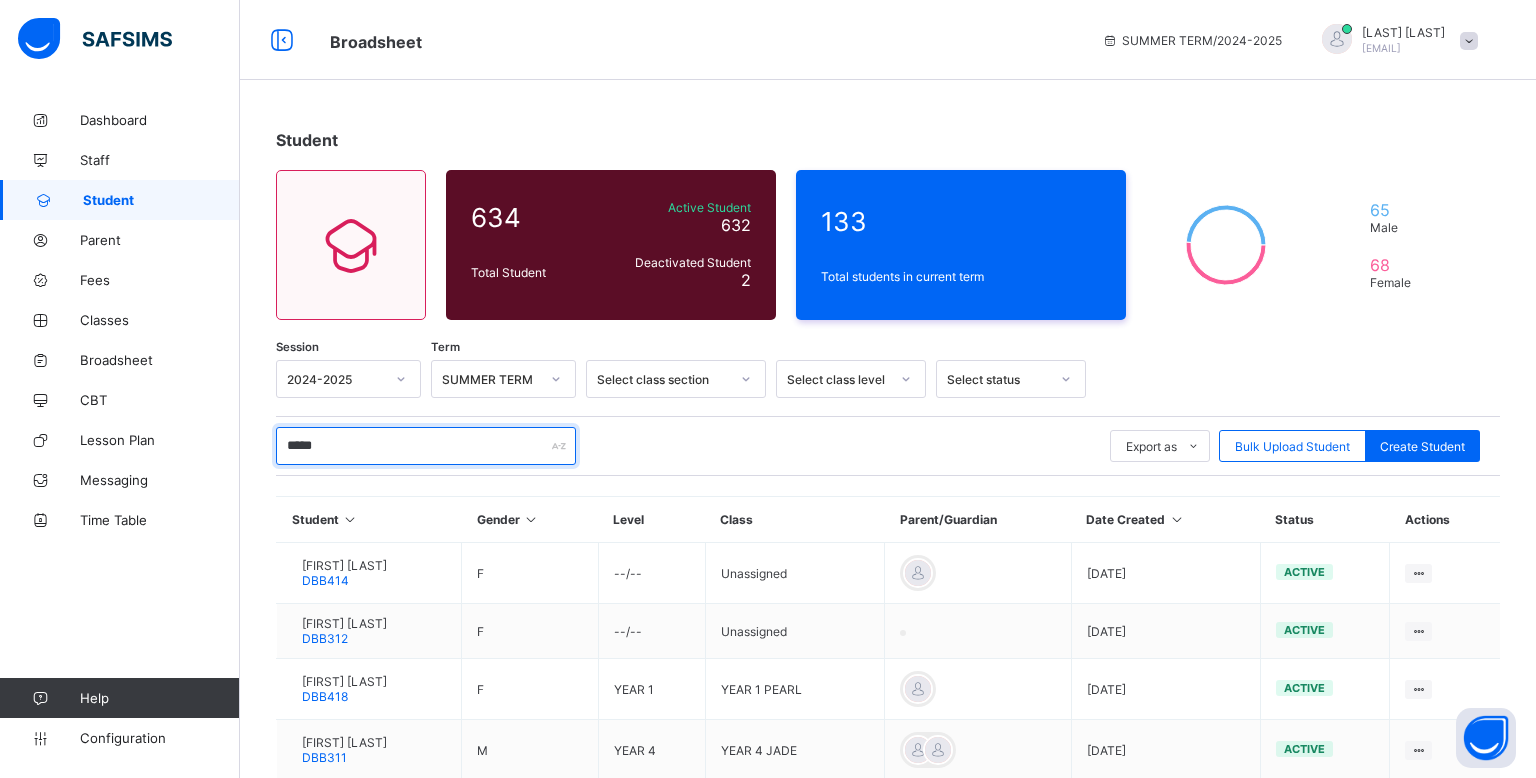 scroll, scrollTop: 0, scrollLeft: 0, axis: both 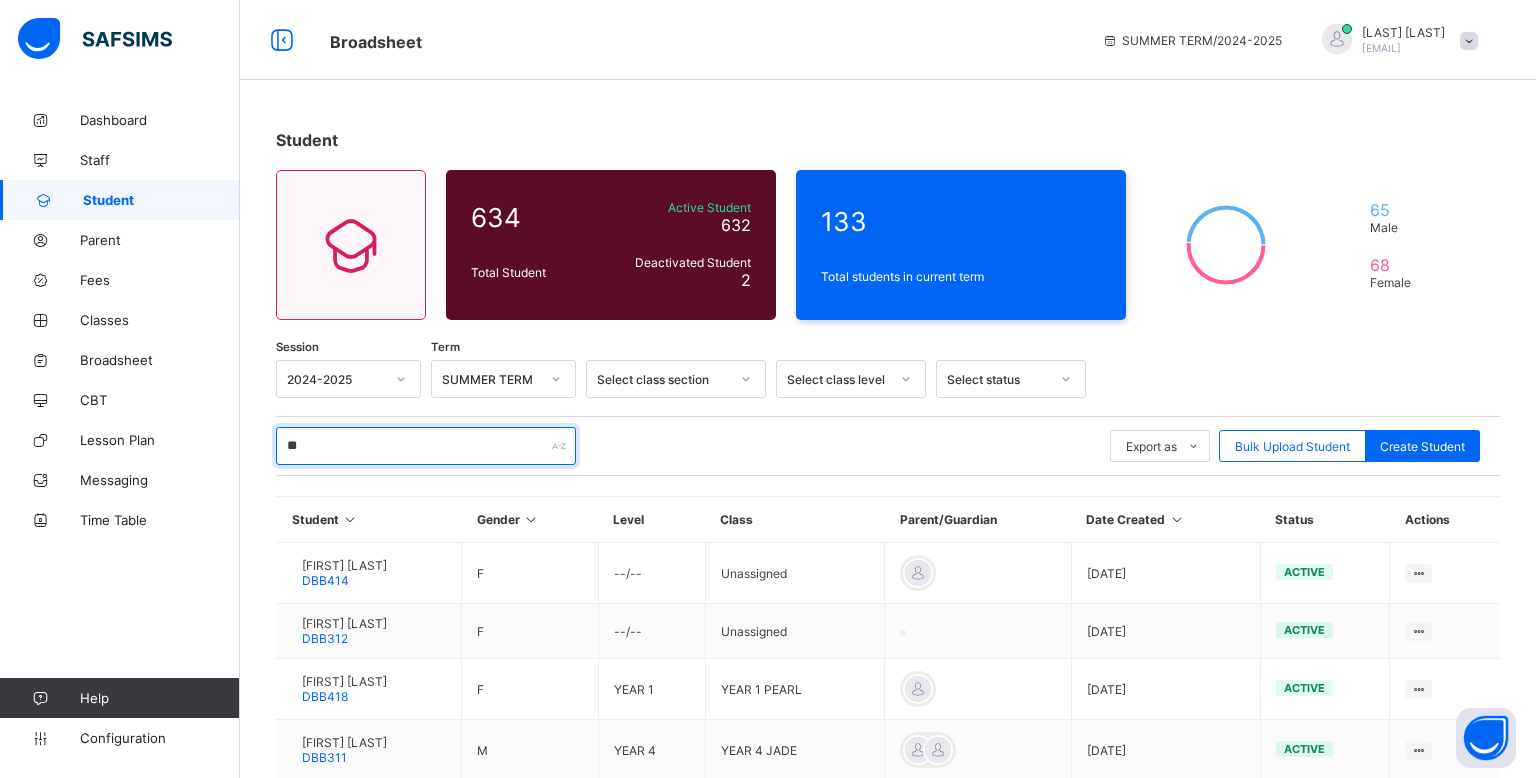type on "*" 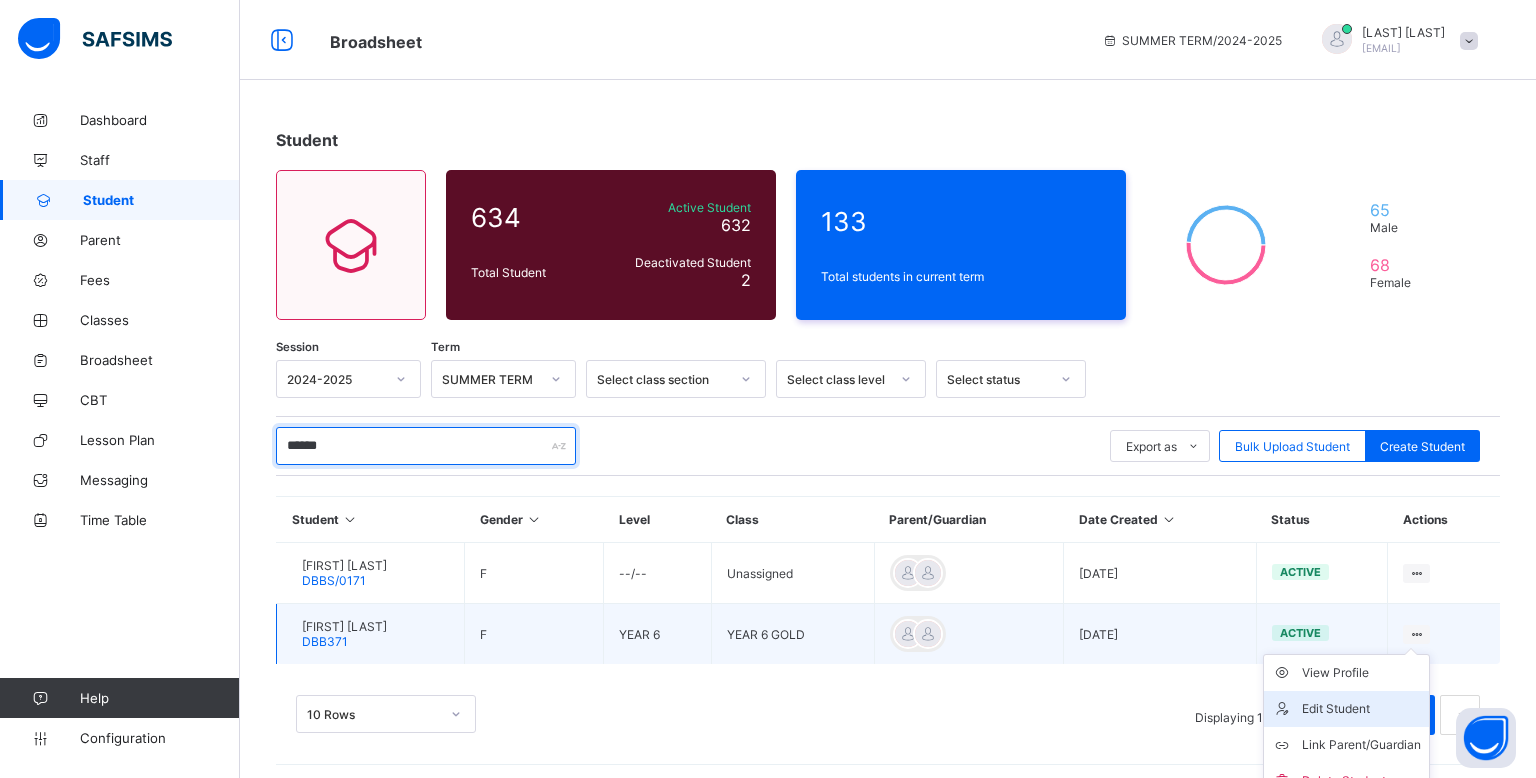 type on "******" 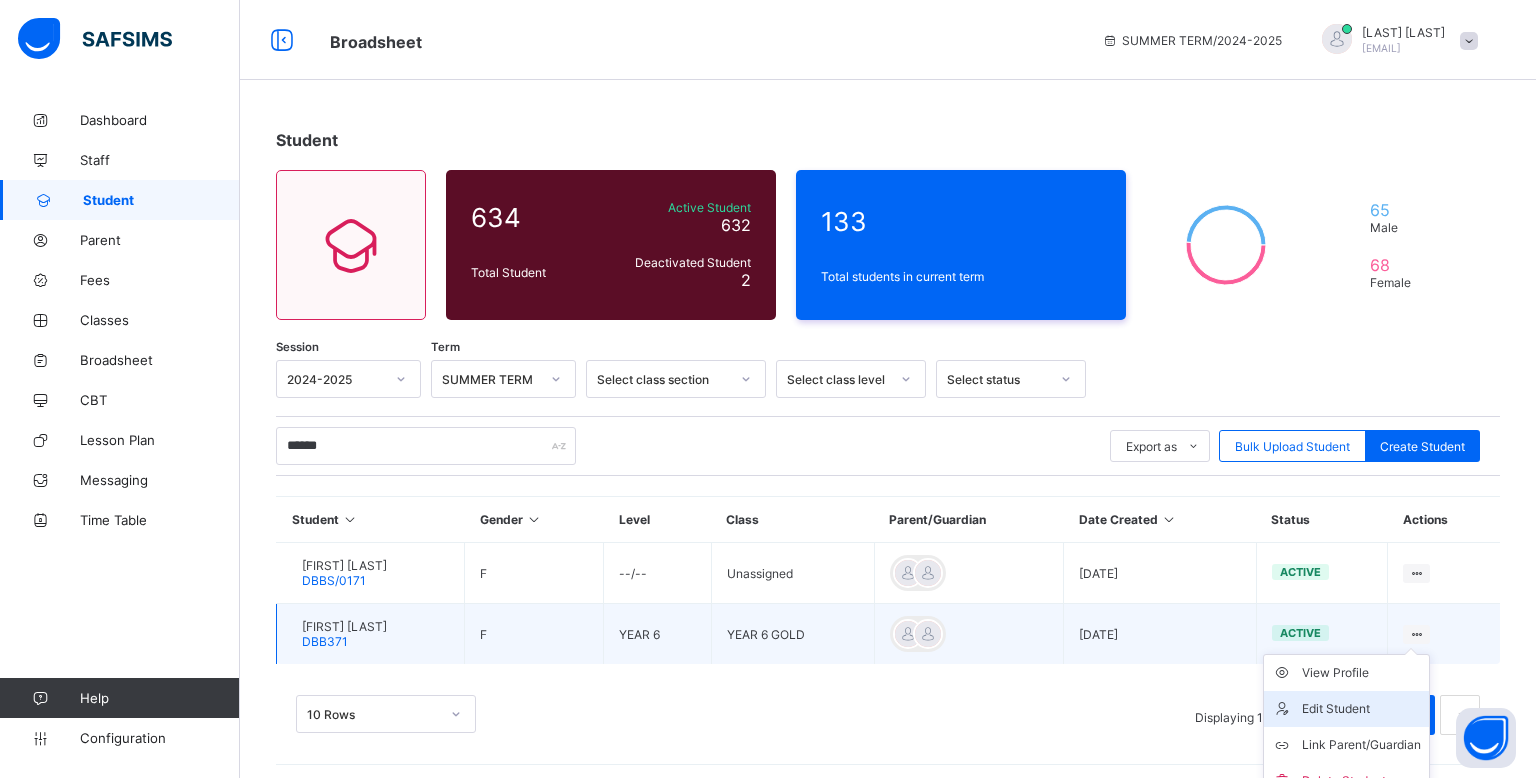 click on "Edit Student" at bounding box center [1361, 709] 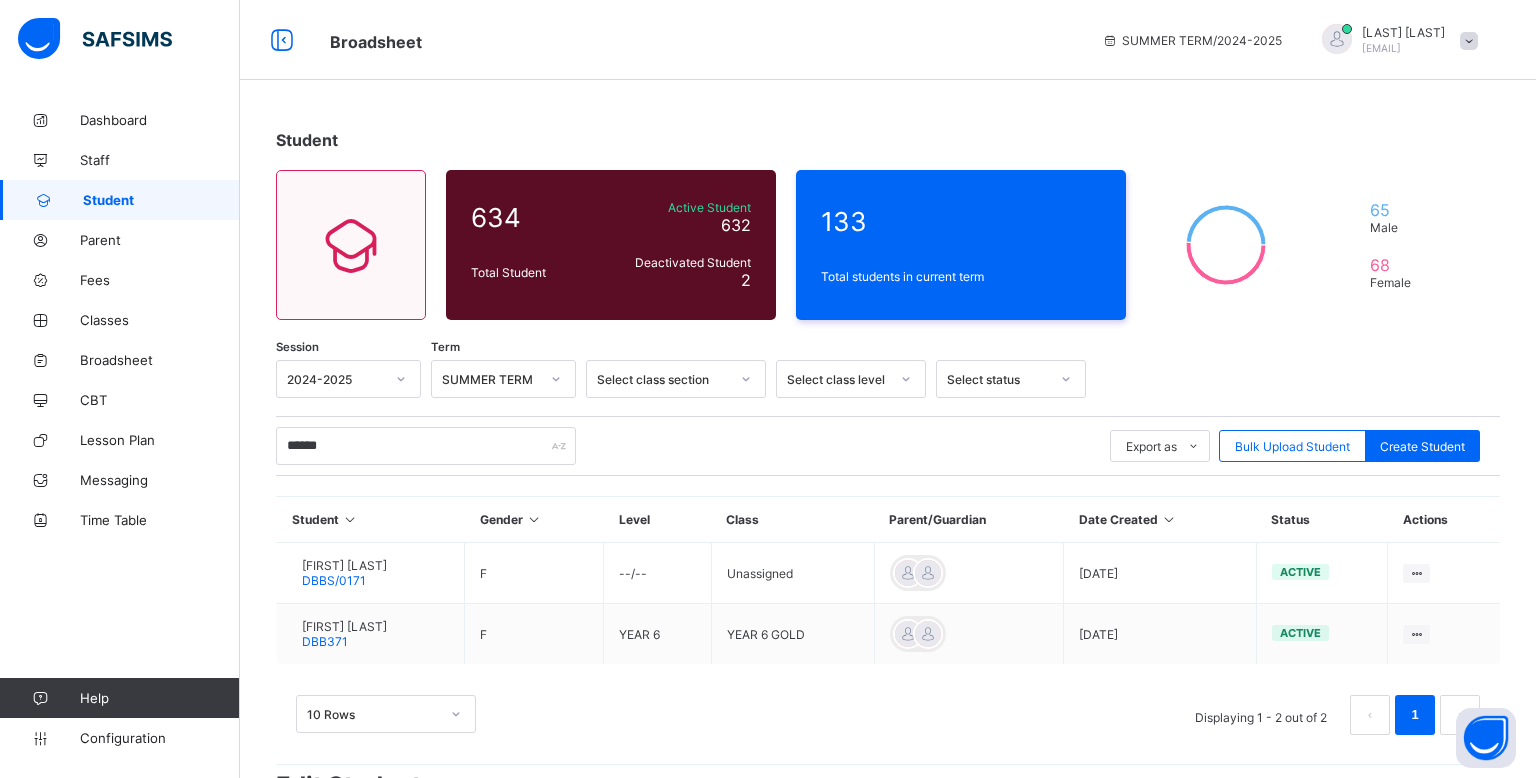 scroll, scrollTop: 69, scrollLeft: 0, axis: vertical 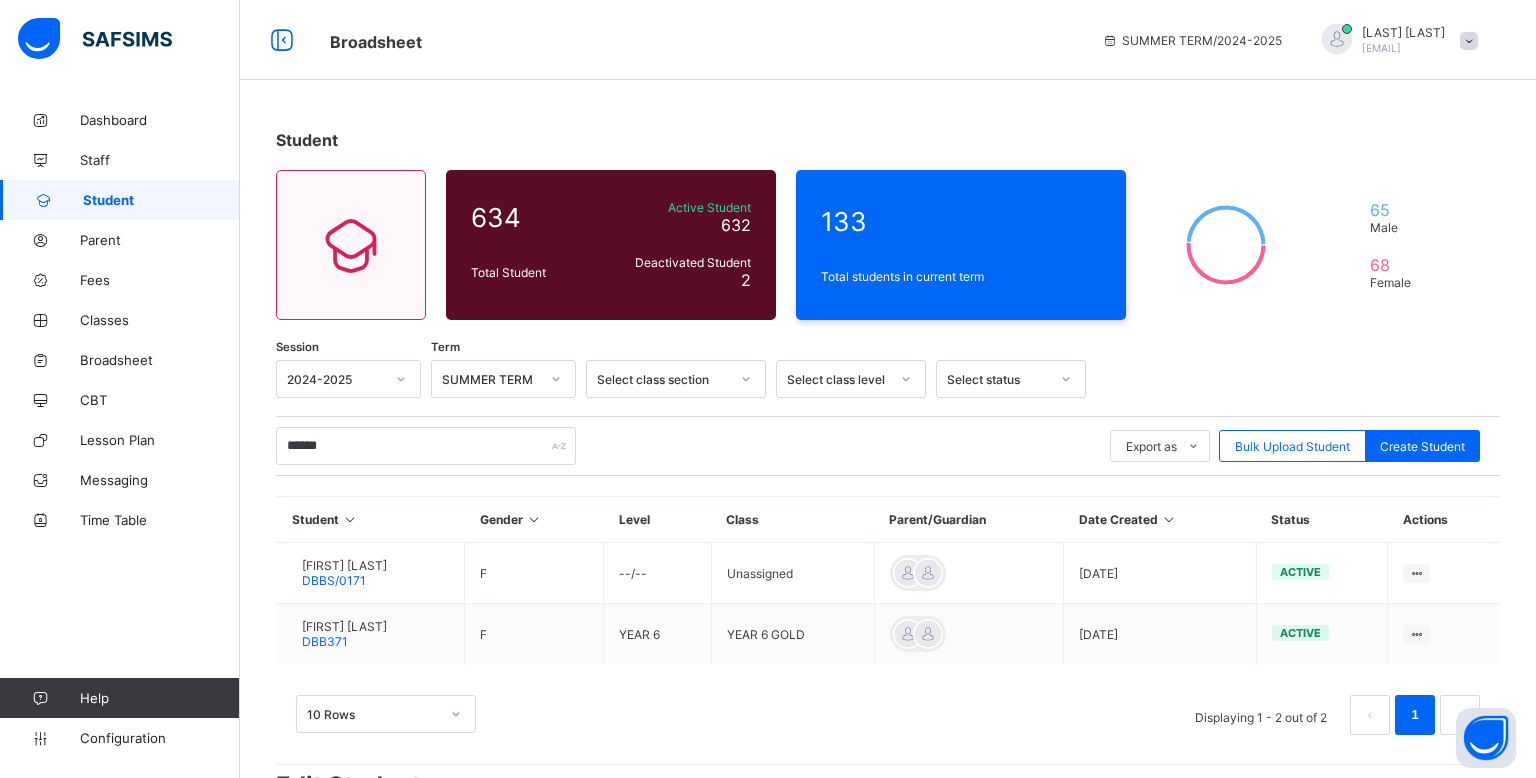 click on "**********" at bounding box center [347, 1216] 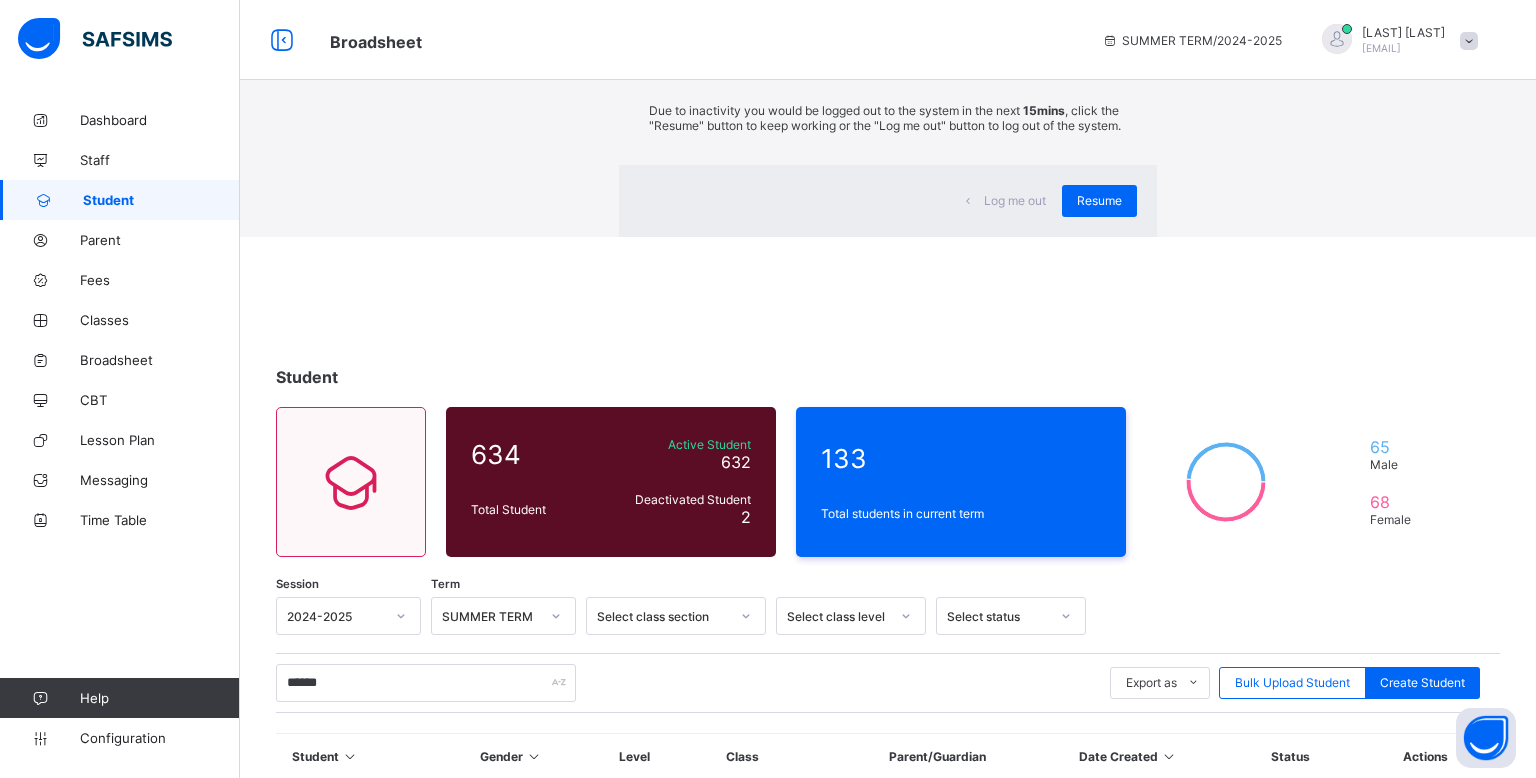 scroll, scrollTop: 259, scrollLeft: 0, axis: vertical 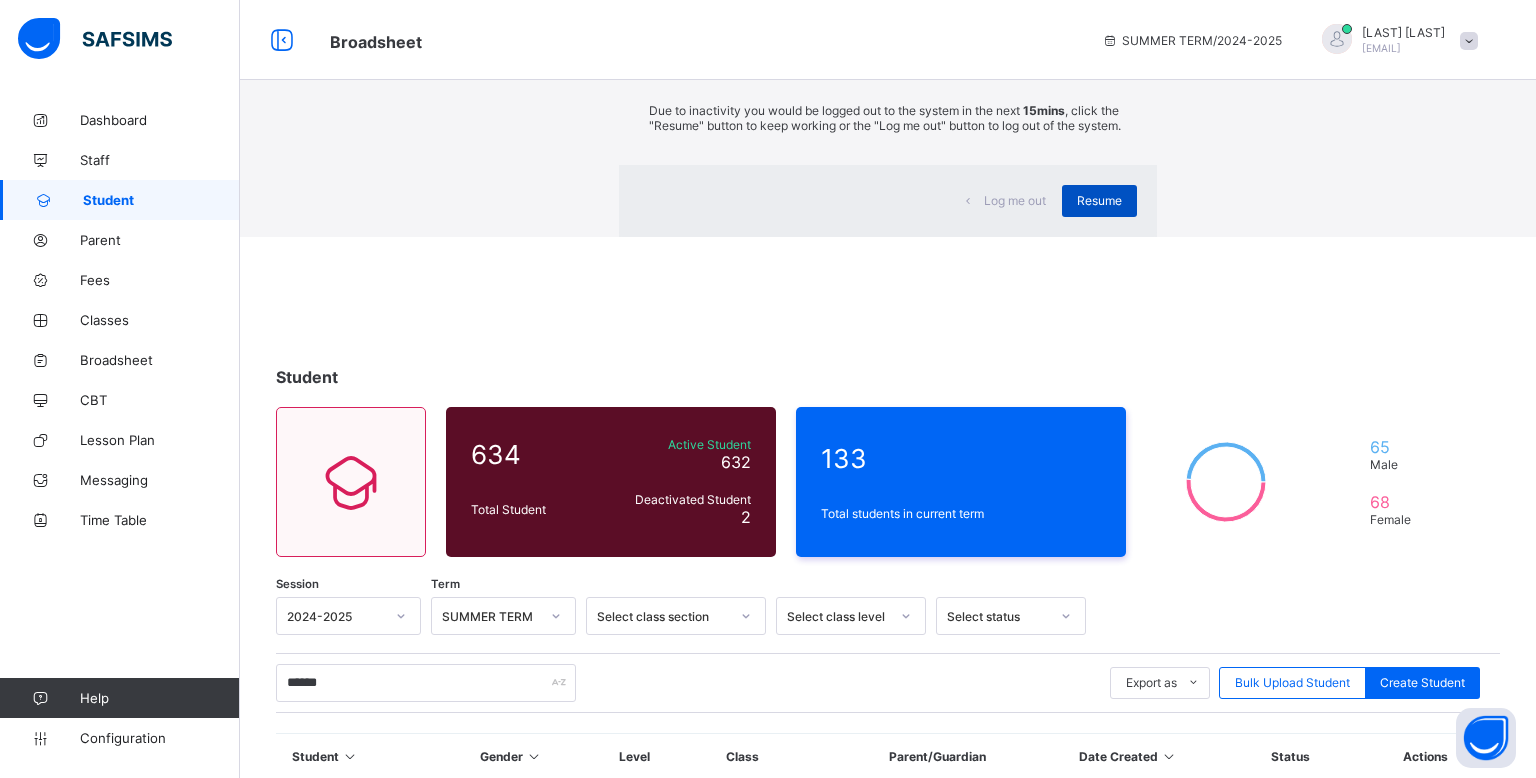 click on "Resume" at bounding box center (1099, 201) 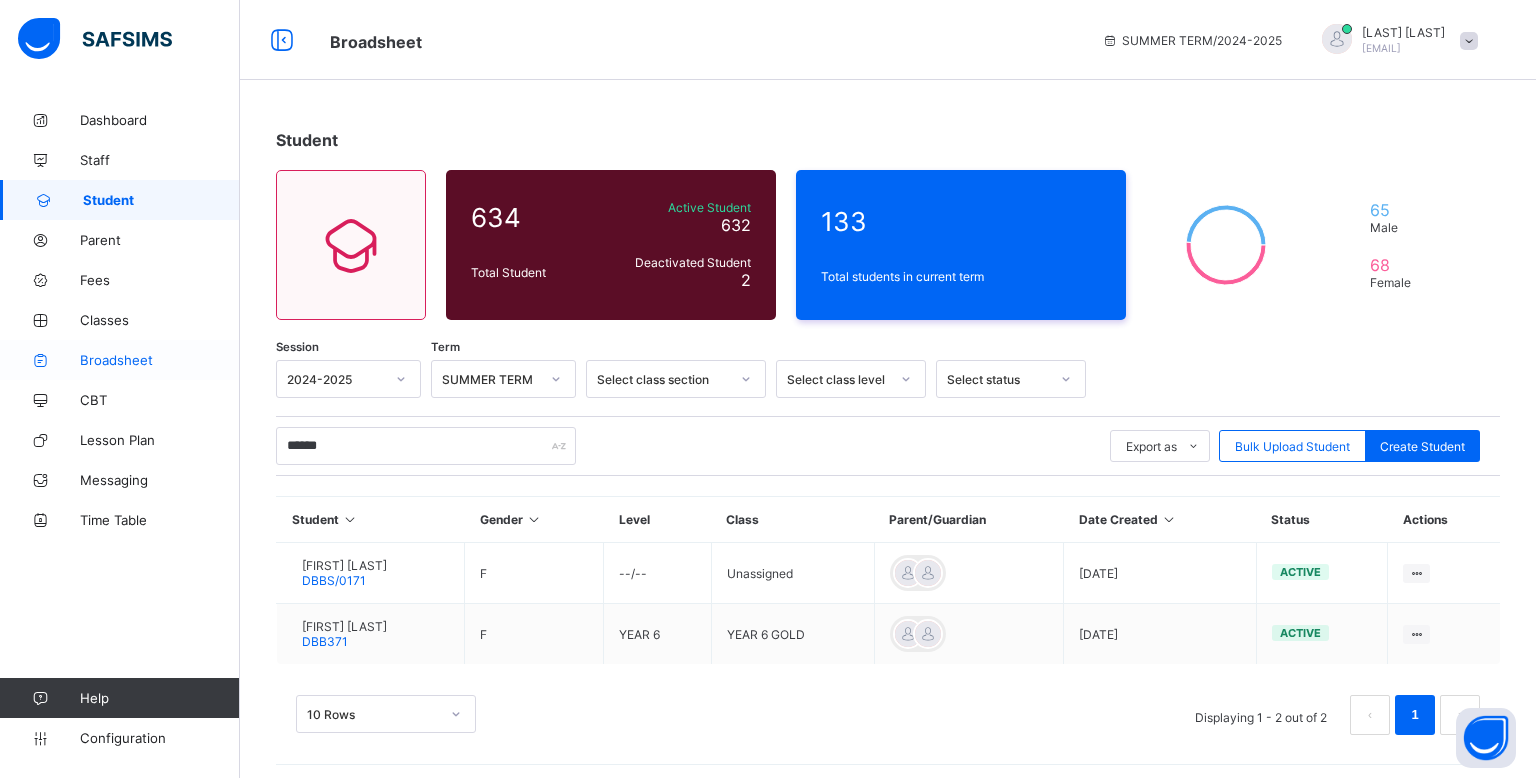 click on "Broadsheet" at bounding box center [160, 360] 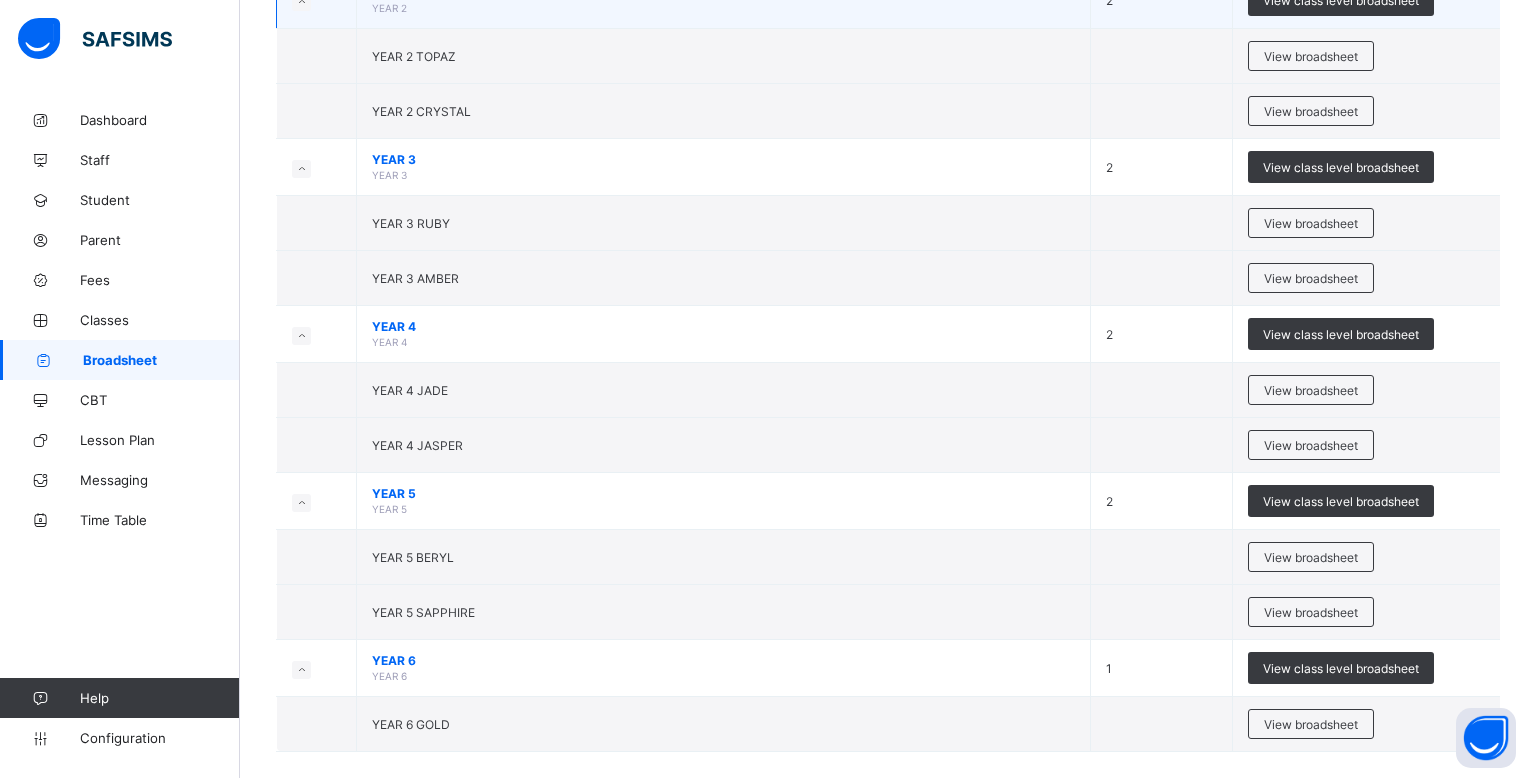 scroll, scrollTop: 1059, scrollLeft: 0, axis: vertical 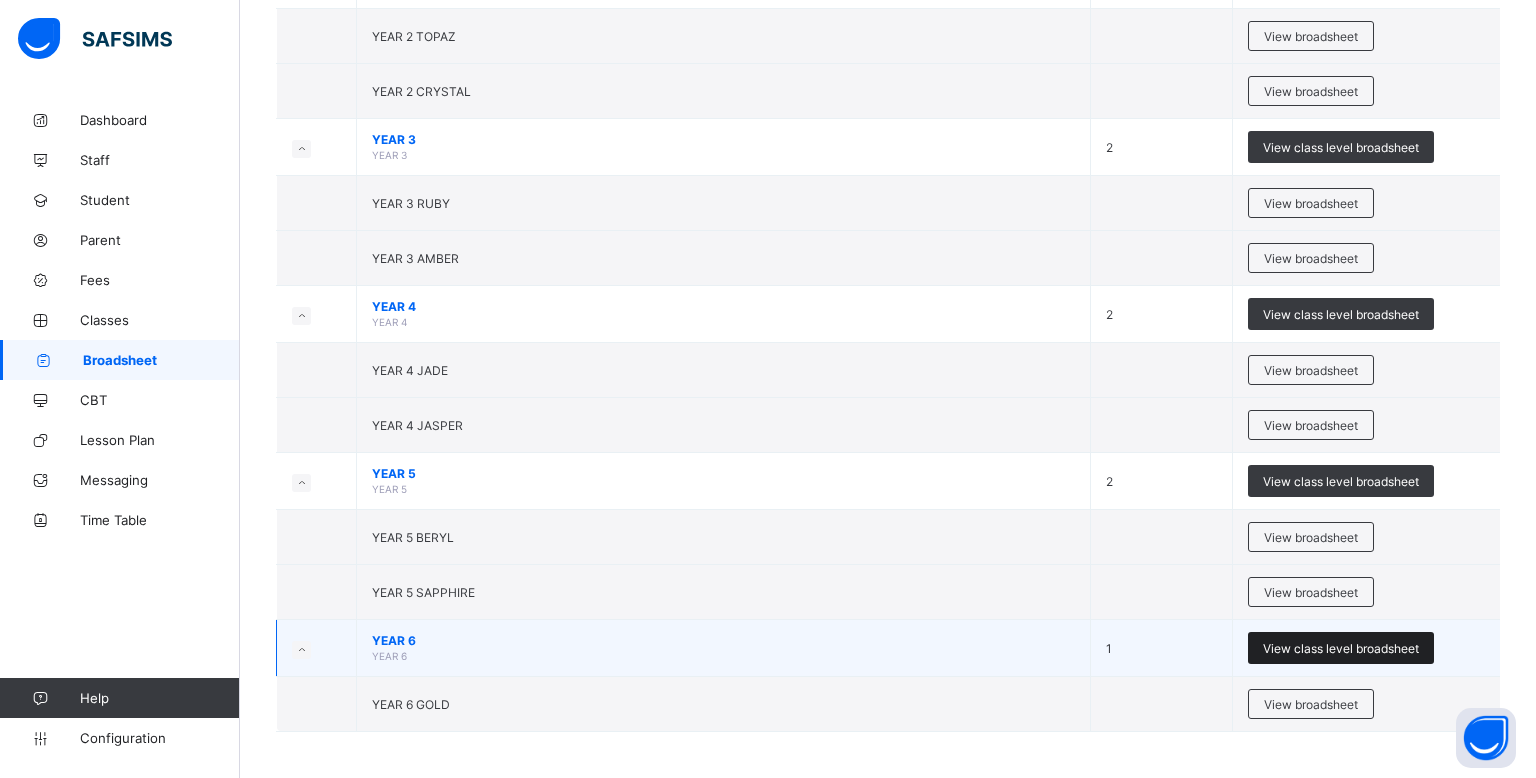 click on "View class level broadsheet" at bounding box center (1341, 648) 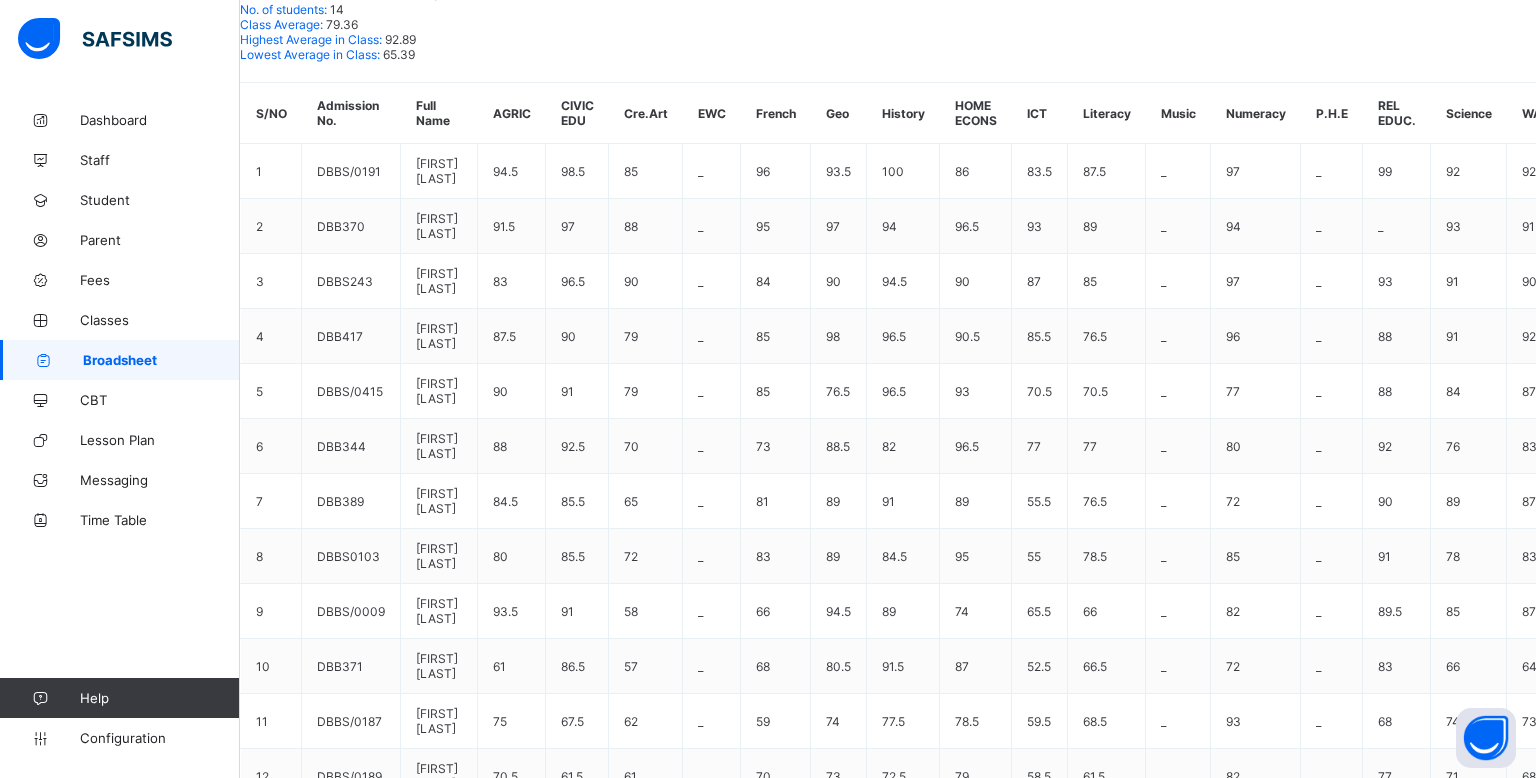 scroll, scrollTop: 312, scrollLeft: 0, axis: vertical 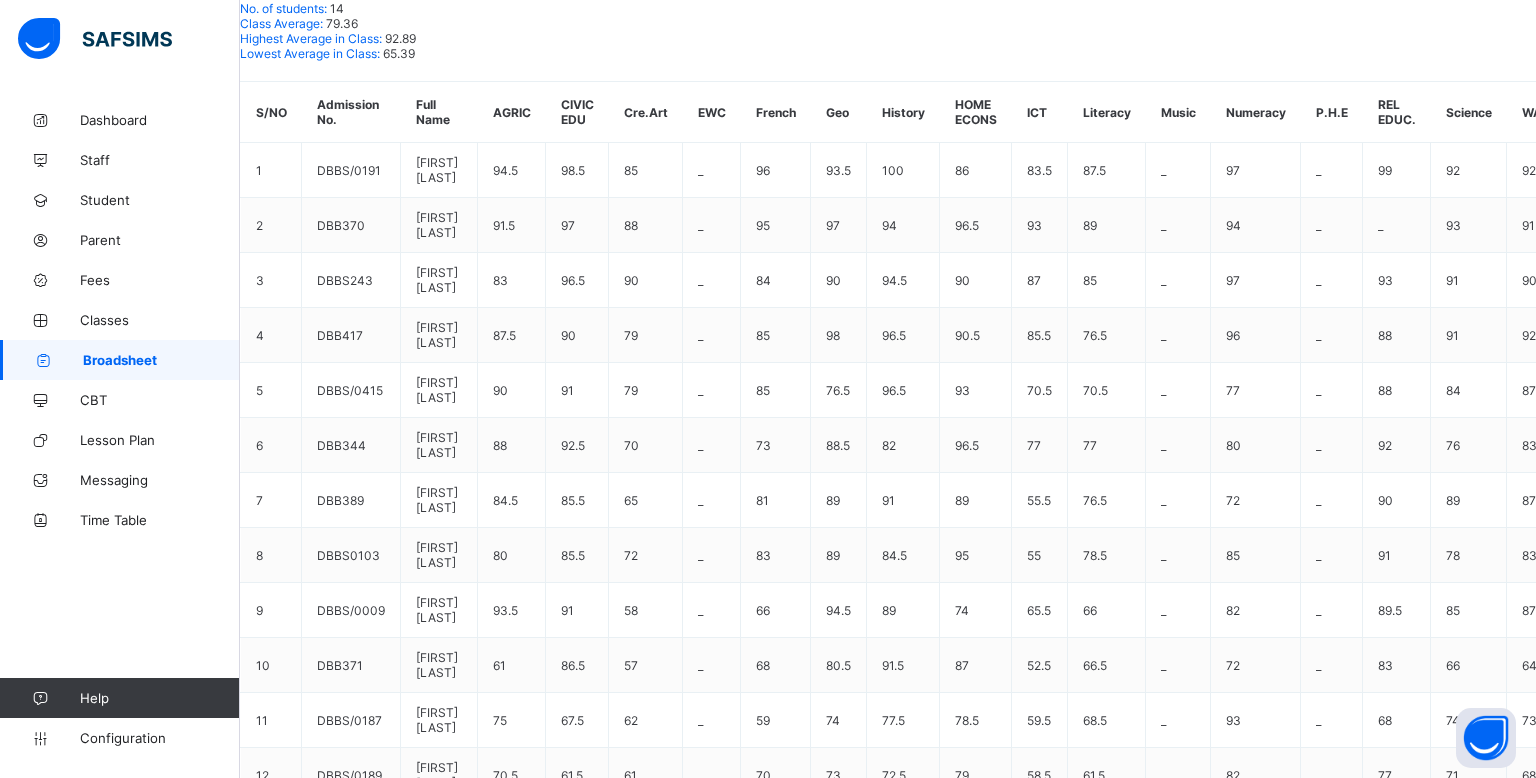 click on "JEMIMA OLUWANIFEMI ATTAT" at bounding box center (337, 1358) 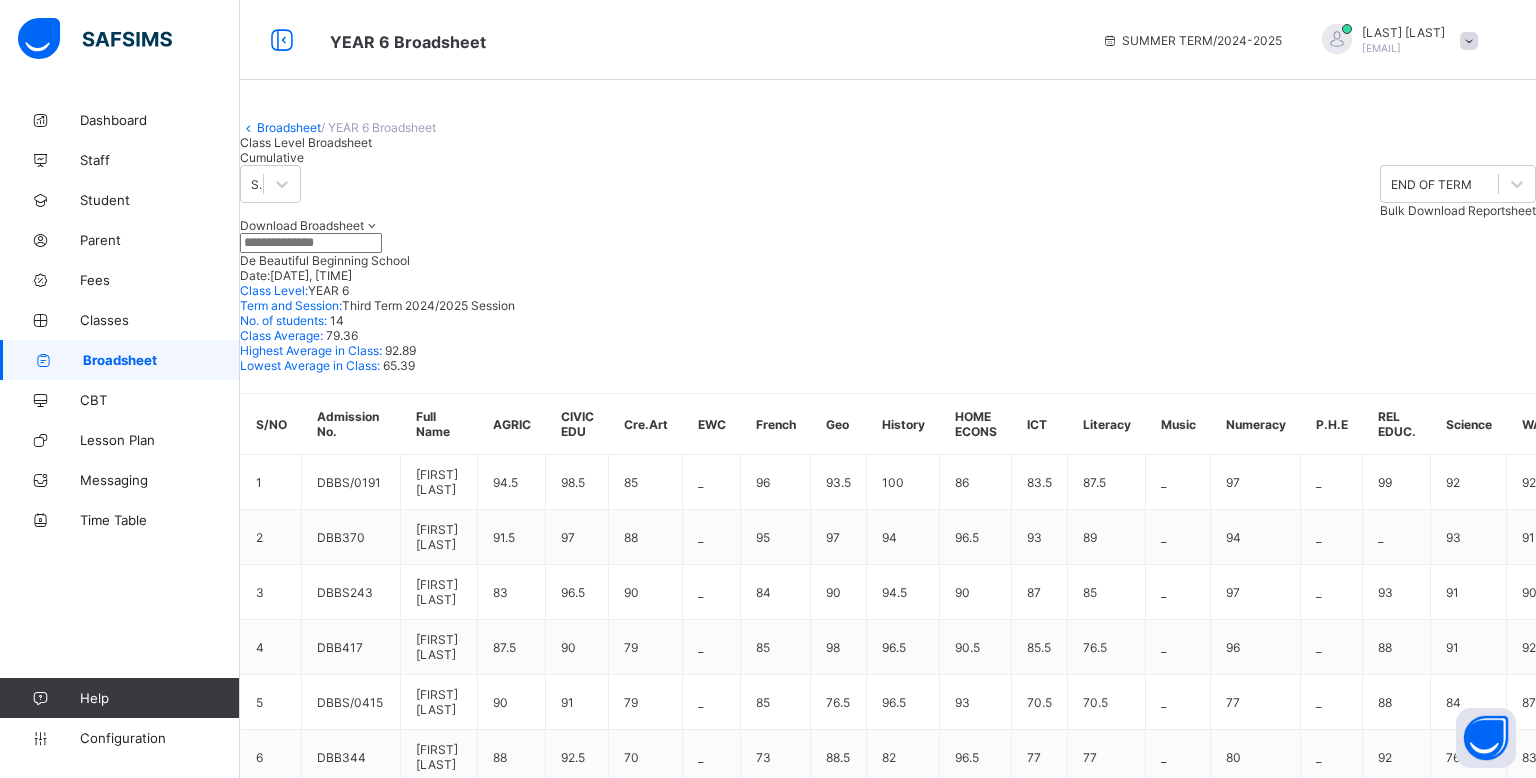 scroll, scrollTop: 0, scrollLeft: 0, axis: both 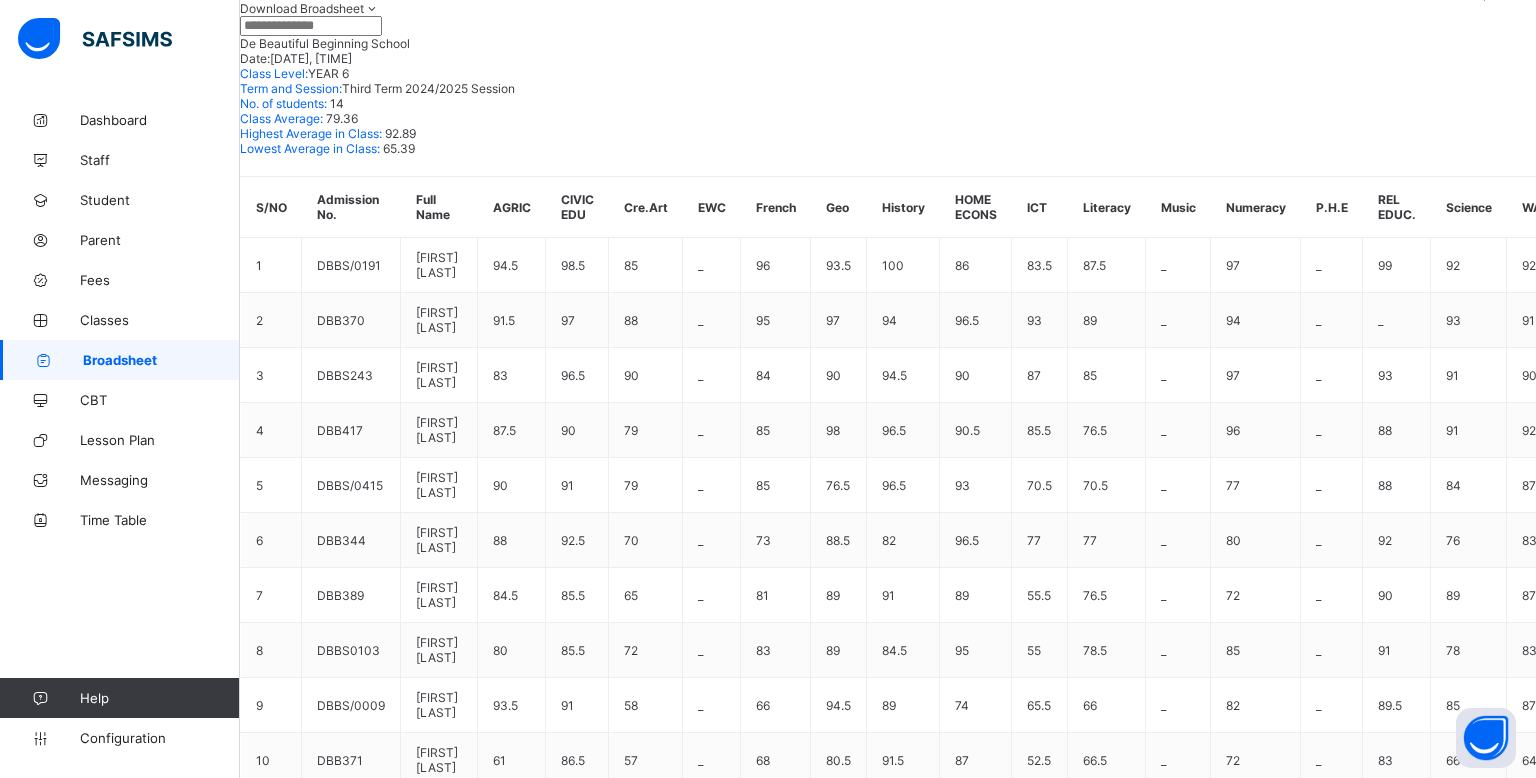 click on "View Reportsheet" at bounding box center (1486, 1694) 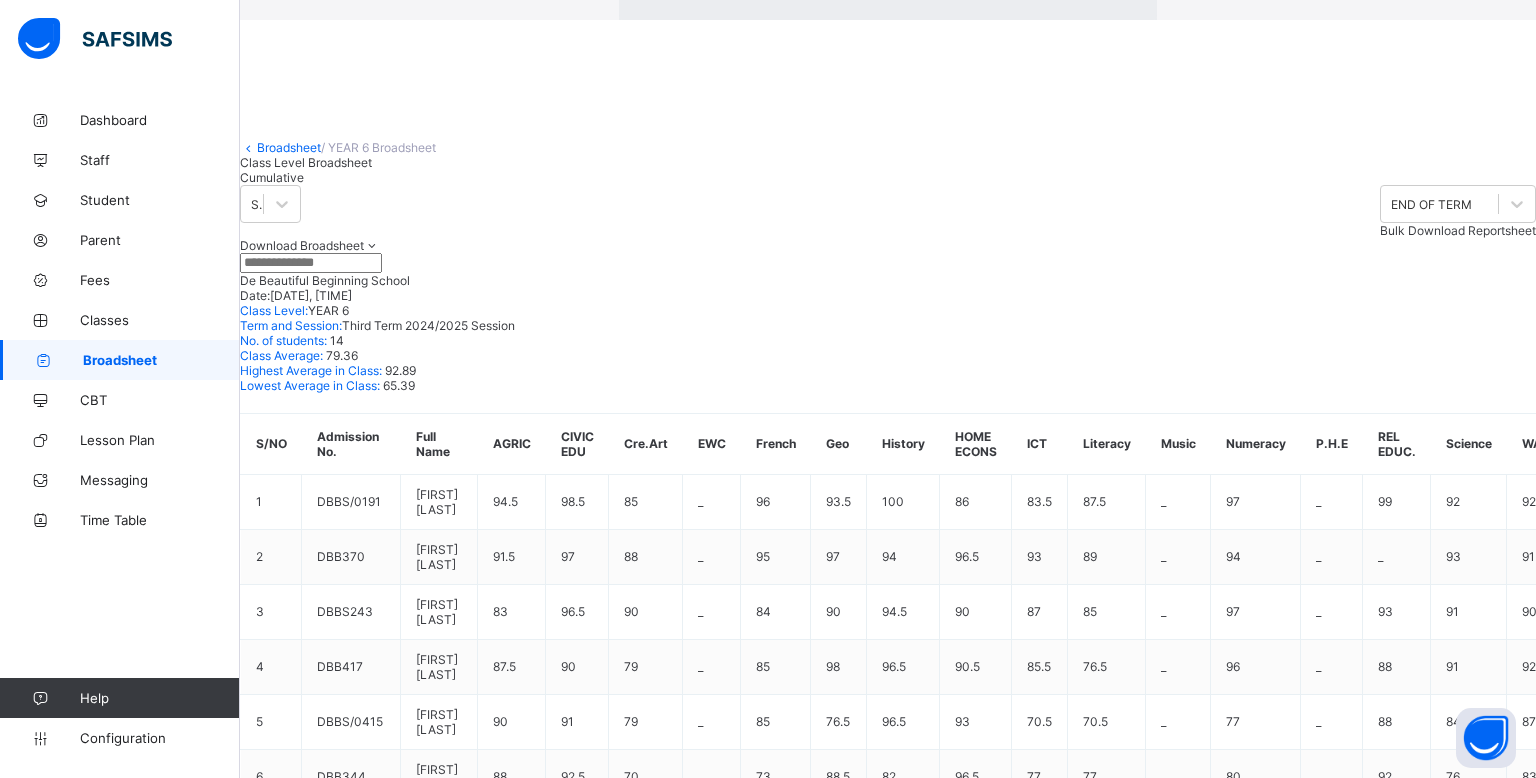 scroll, scrollTop: 530, scrollLeft: 0, axis: vertical 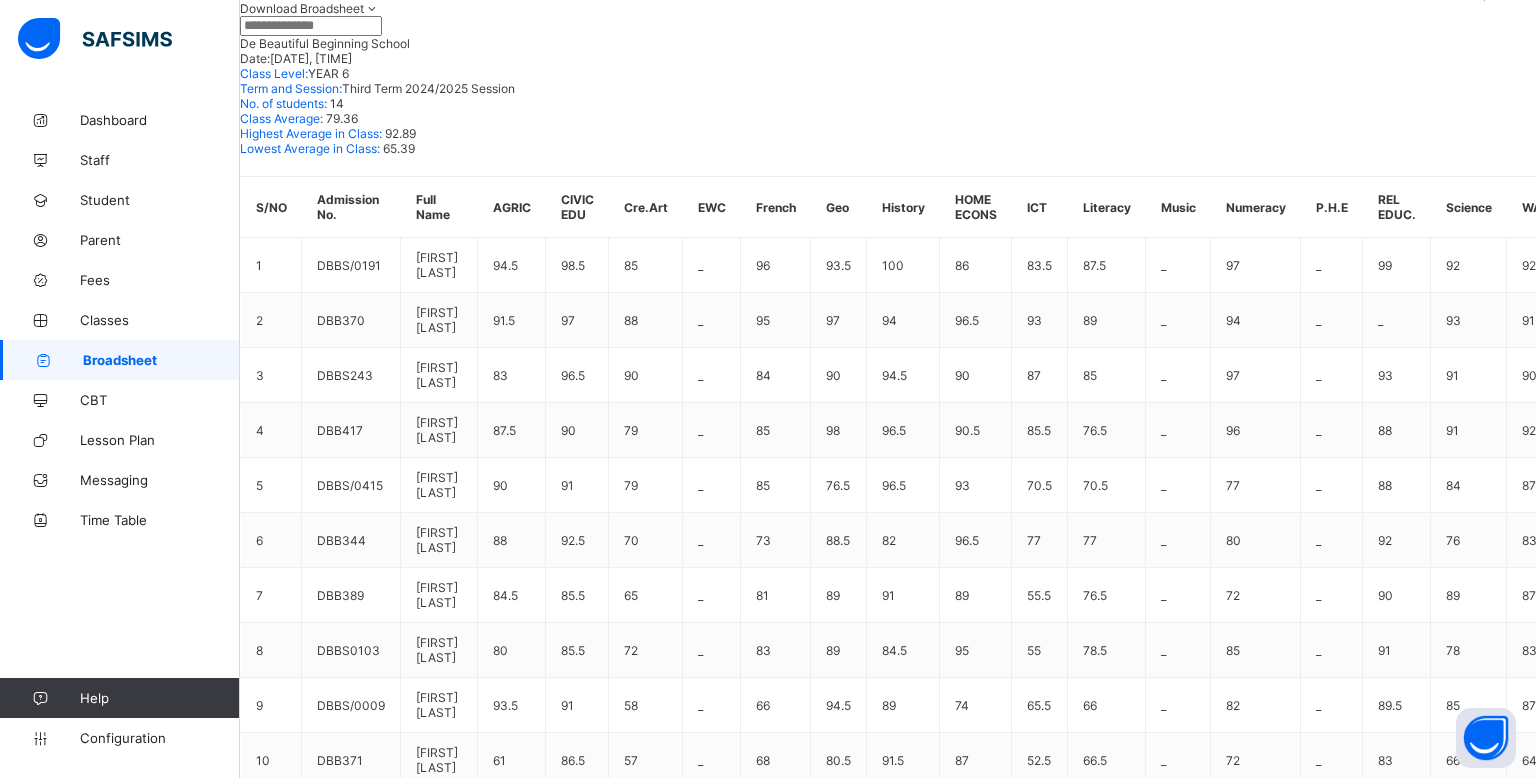 click on "JA   JEMIMA OLUWANIFEMI ATTAT     DBB371" at bounding box center (325, 1461) 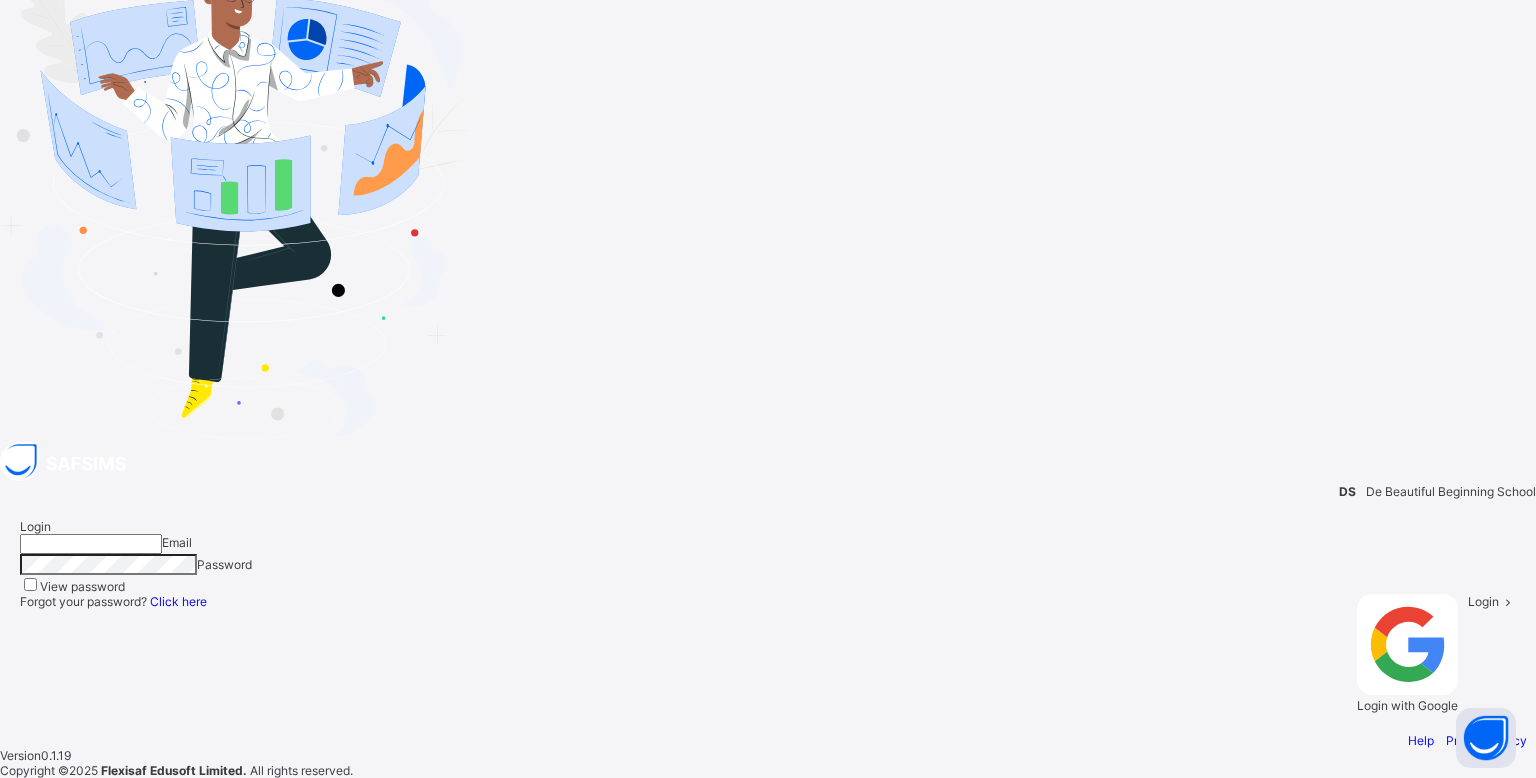 type on "**********" 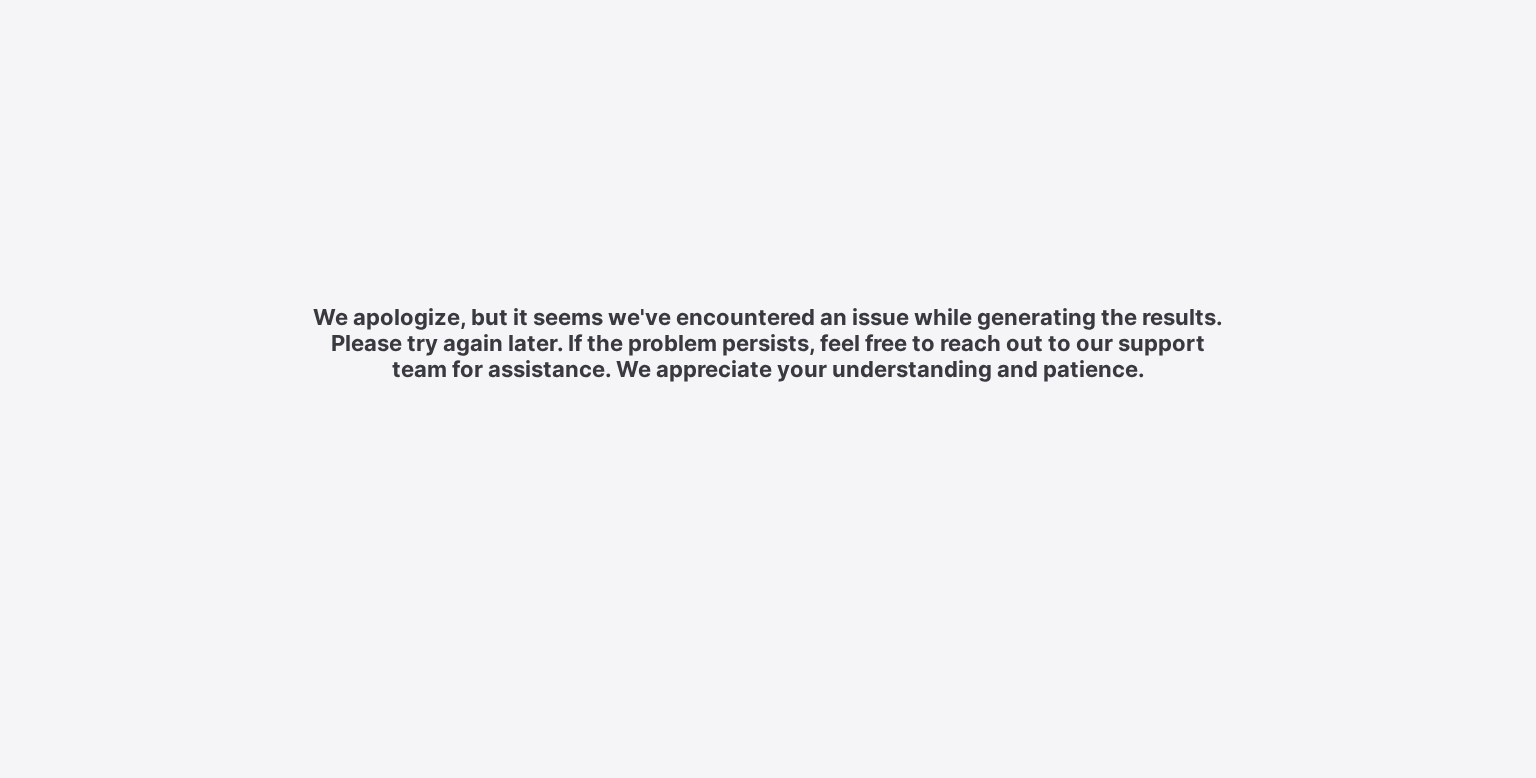 scroll, scrollTop: 0, scrollLeft: 0, axis: both 